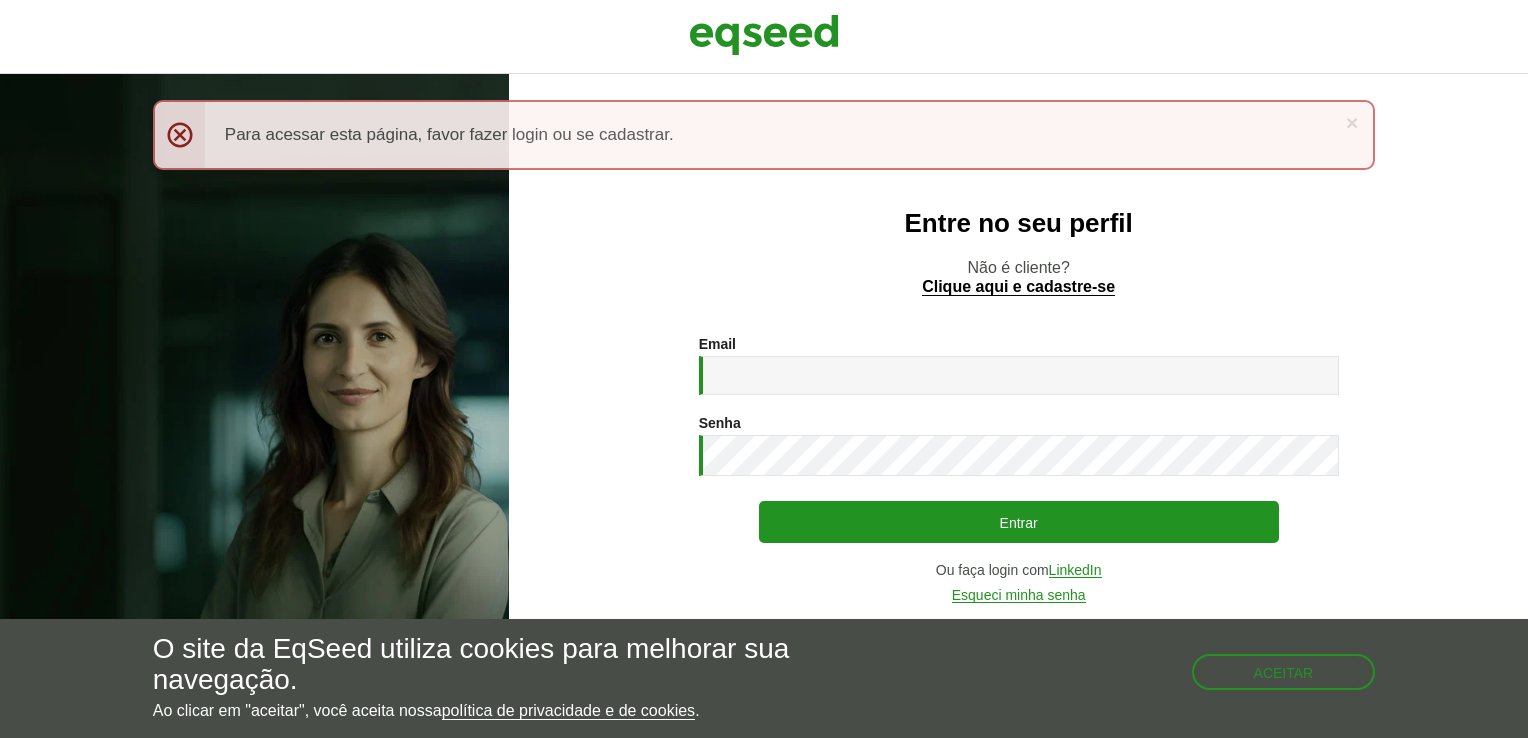 scroll, scrollTop: 0, scrollLeft: 0, axis: both 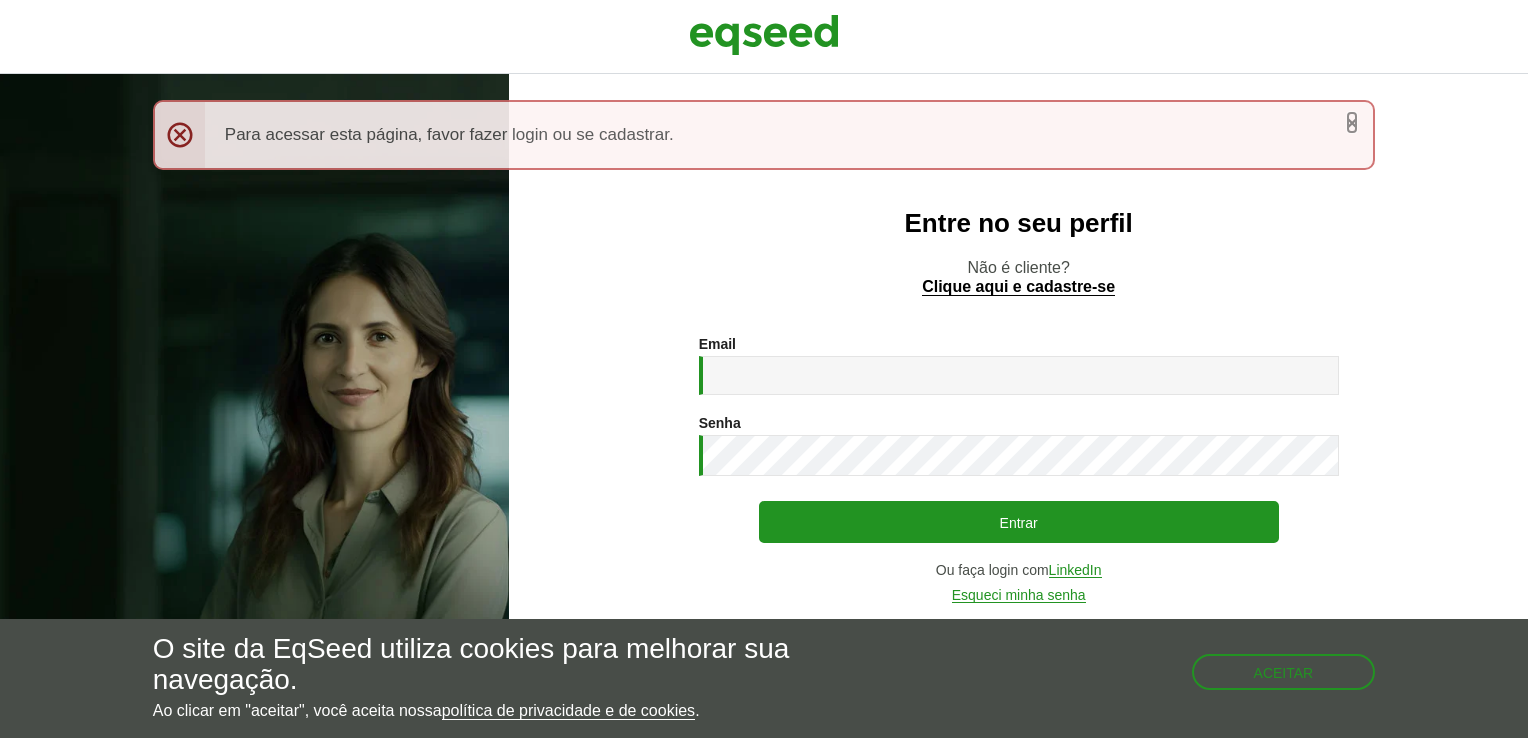 click on "×" at bounding box center (1352, 122) 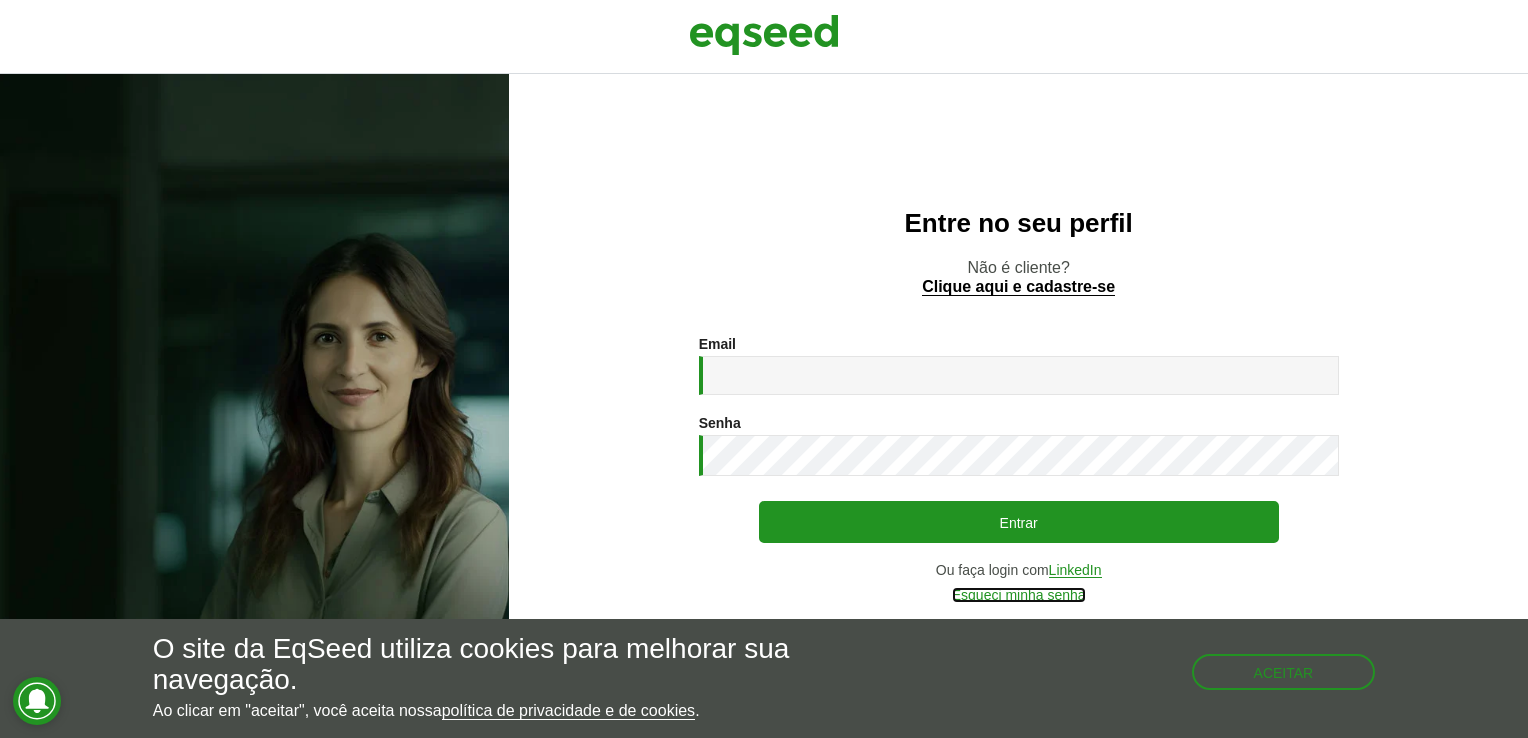 click on "Esqueci minha senha" at bounding box center [1019, 595] 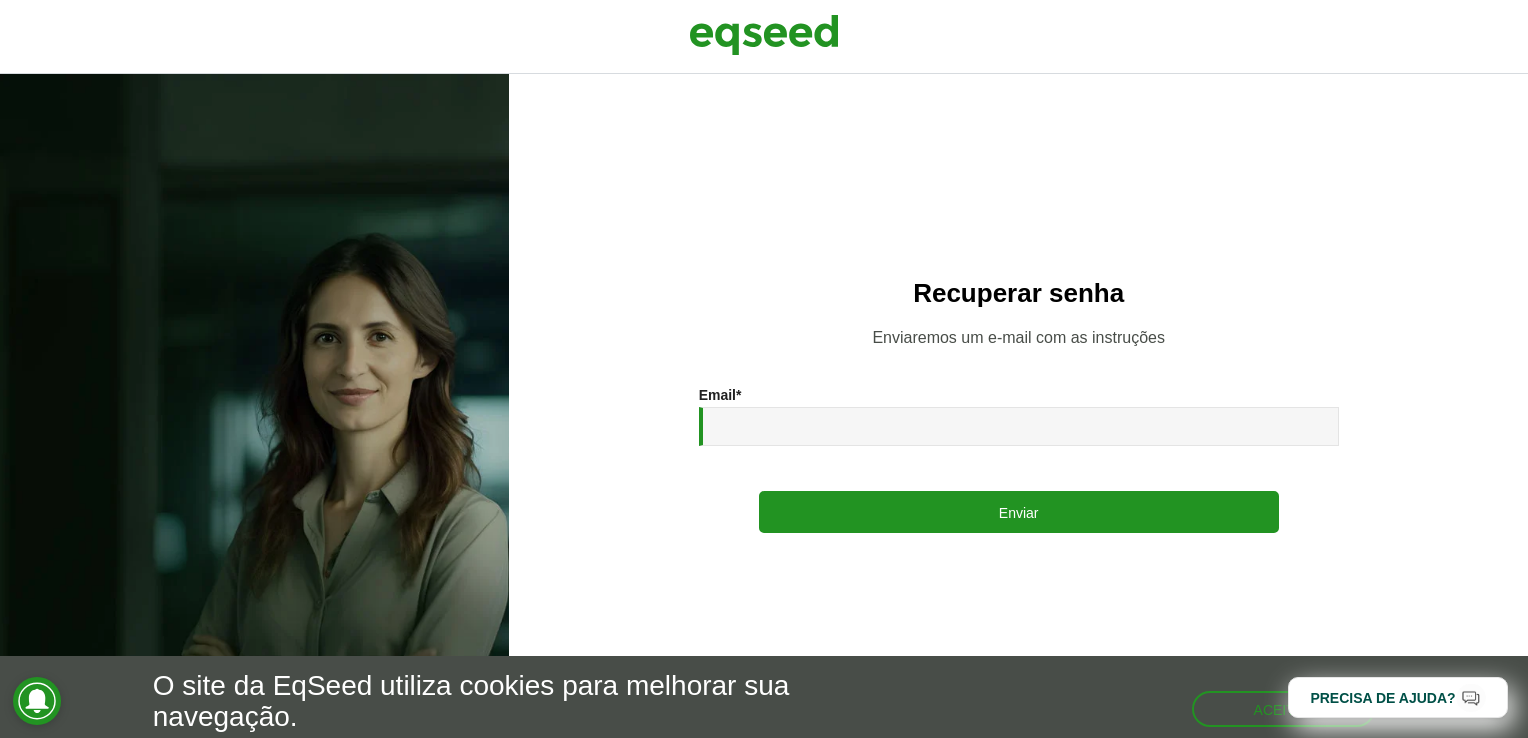 scroll, scrollTop: 0, scrollLeft: 0, axis: both 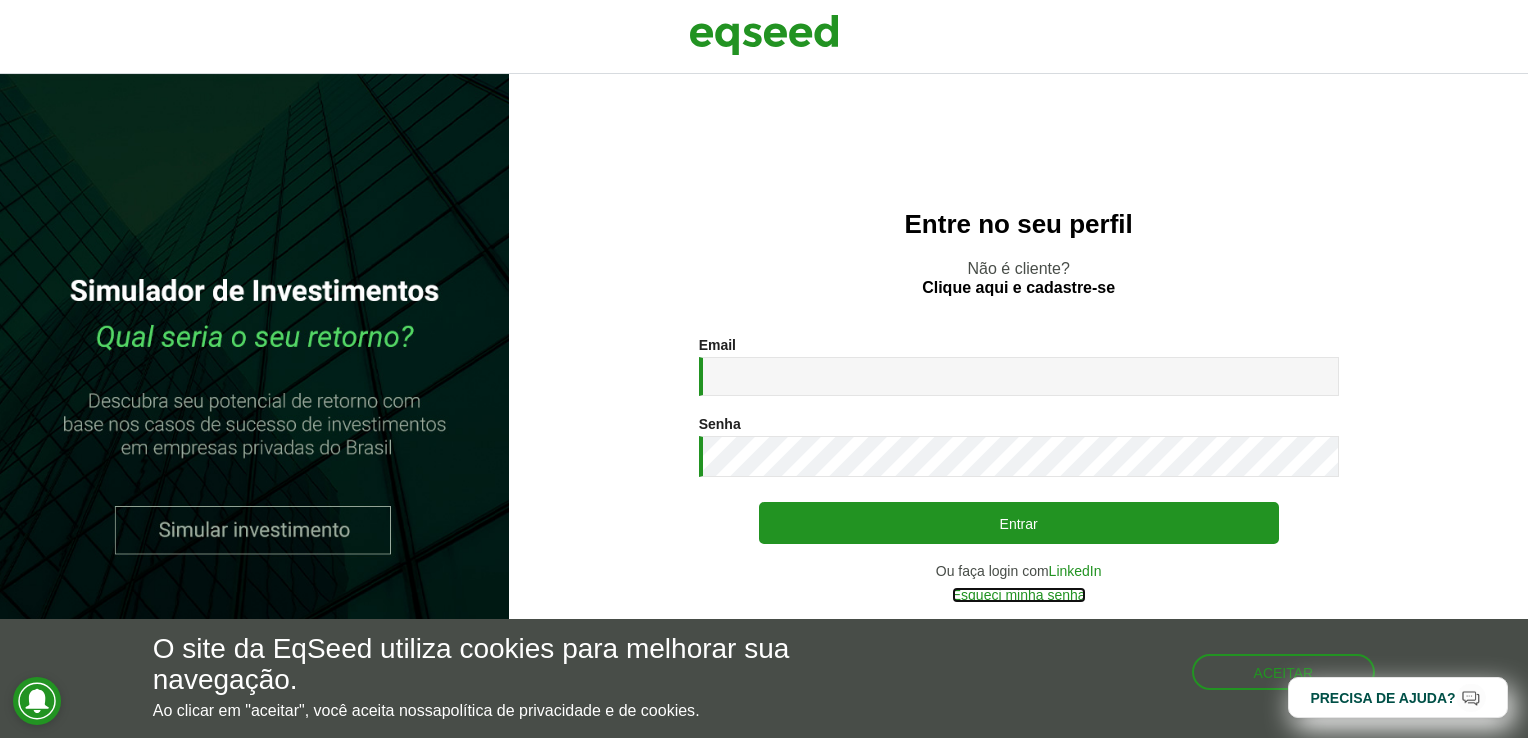 click on "Esqueci minha senha" at bounding box center (1019, 595) 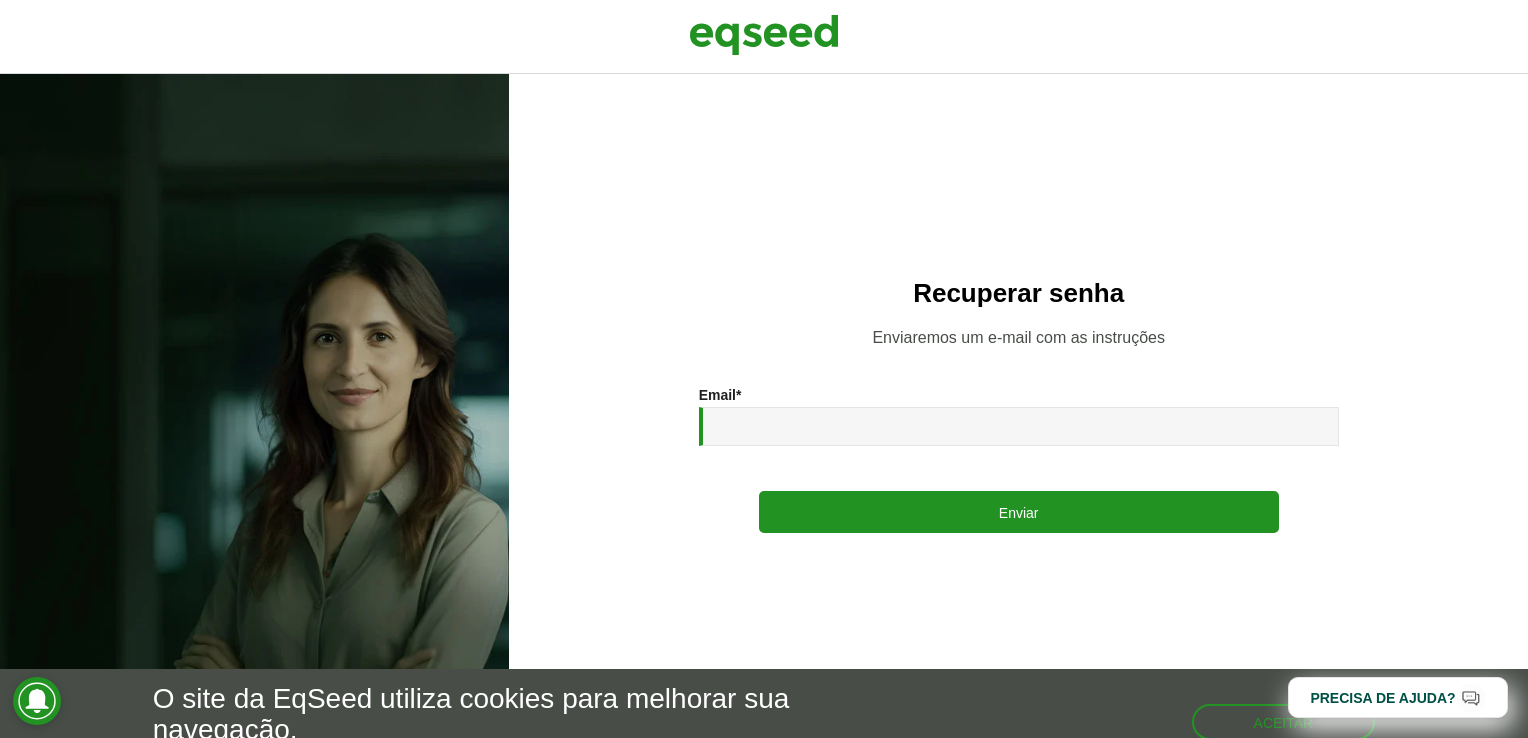 scroll, scrollTop: 0, scrollLeft: 0, axis: both 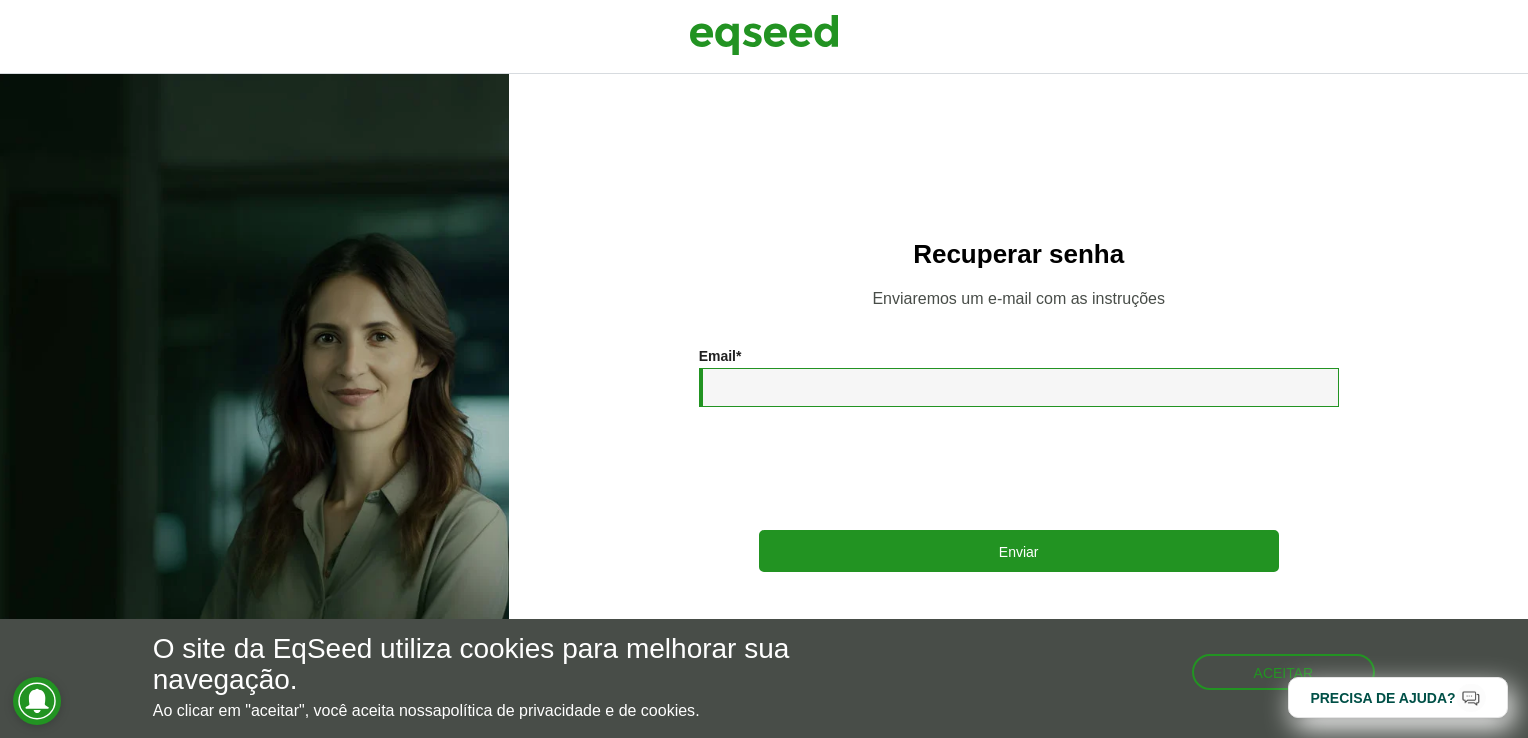 click on "Email  *" at bounding box center (1019, 387) 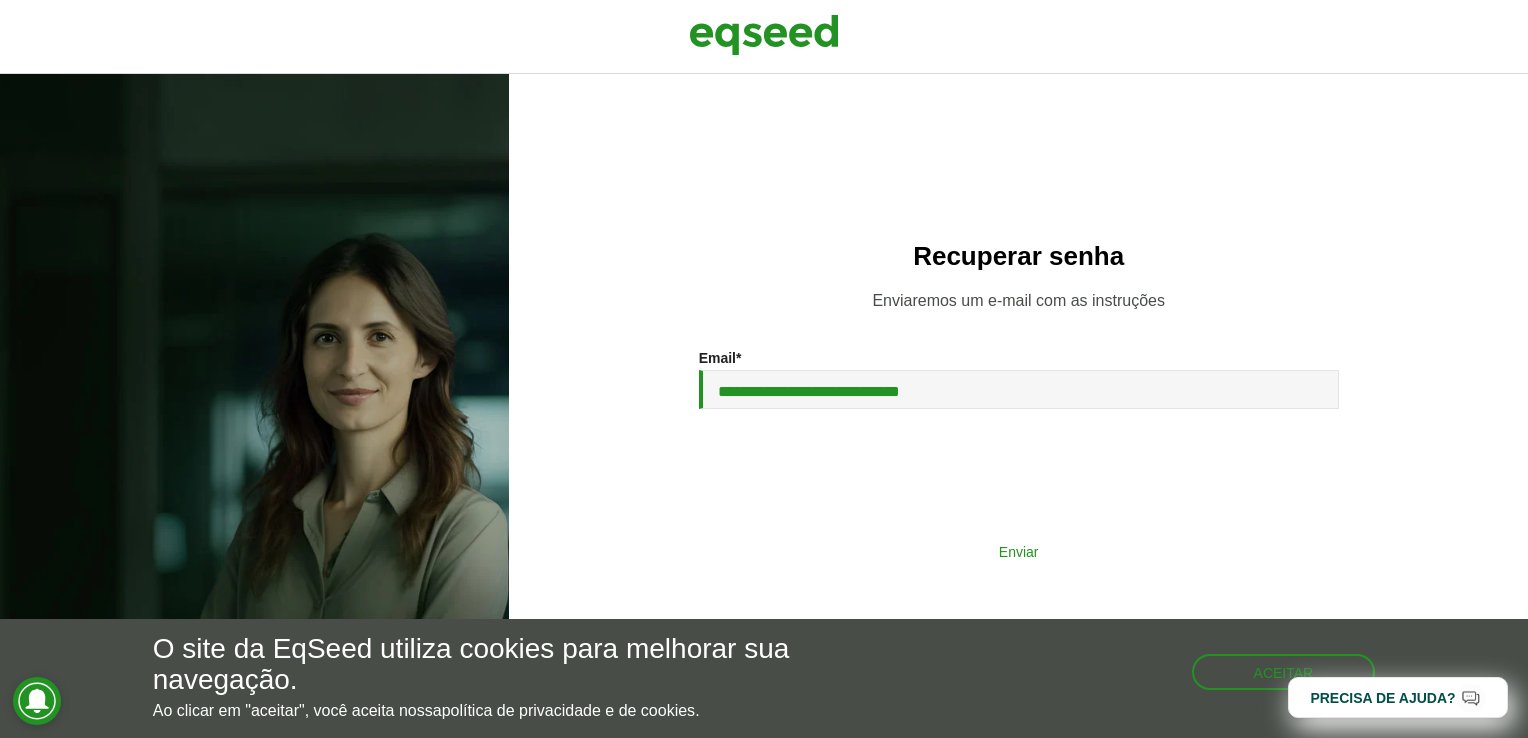 click on "Enviar" at bounding box center (1019, 551) 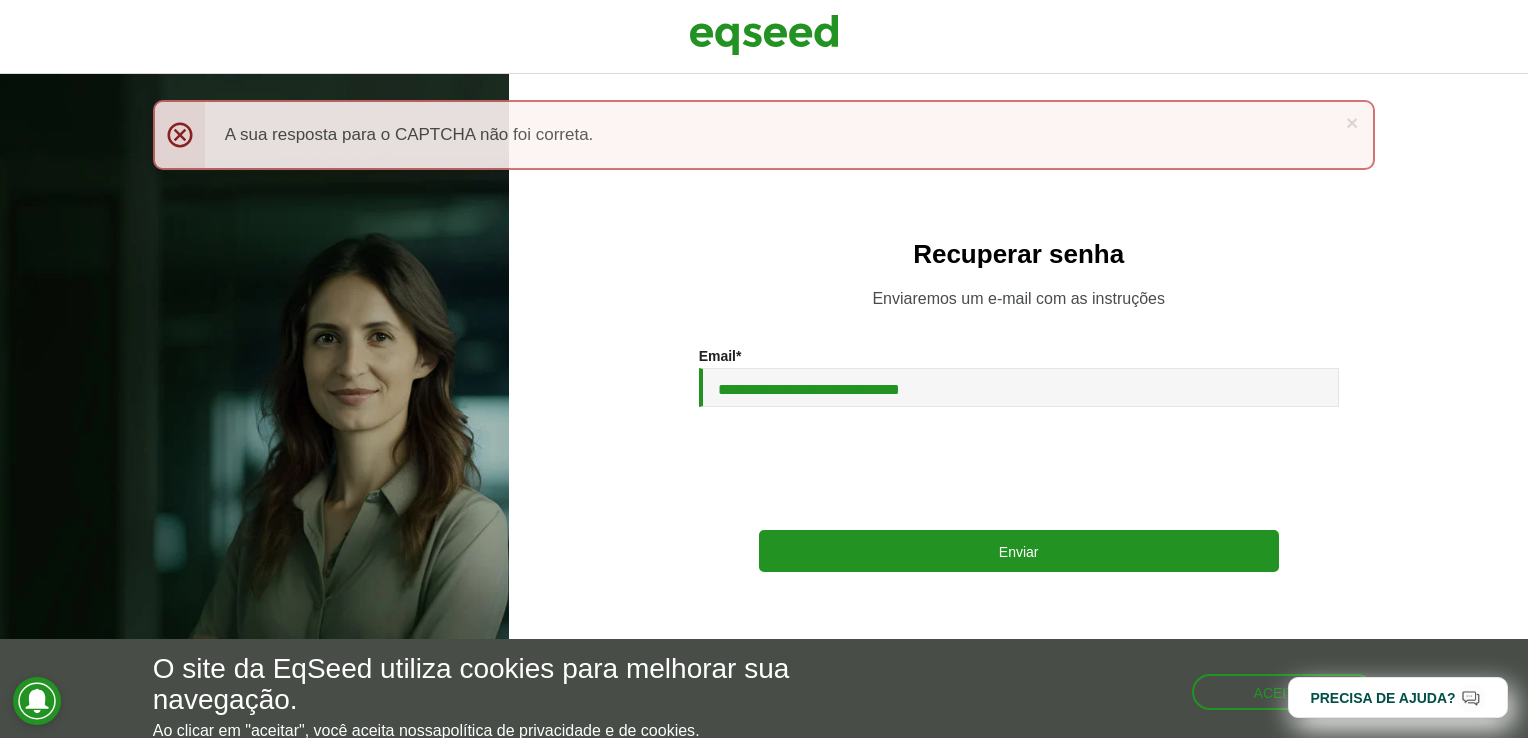 scroll, scrollTop: 0, scrollLeft: 0, axis: both 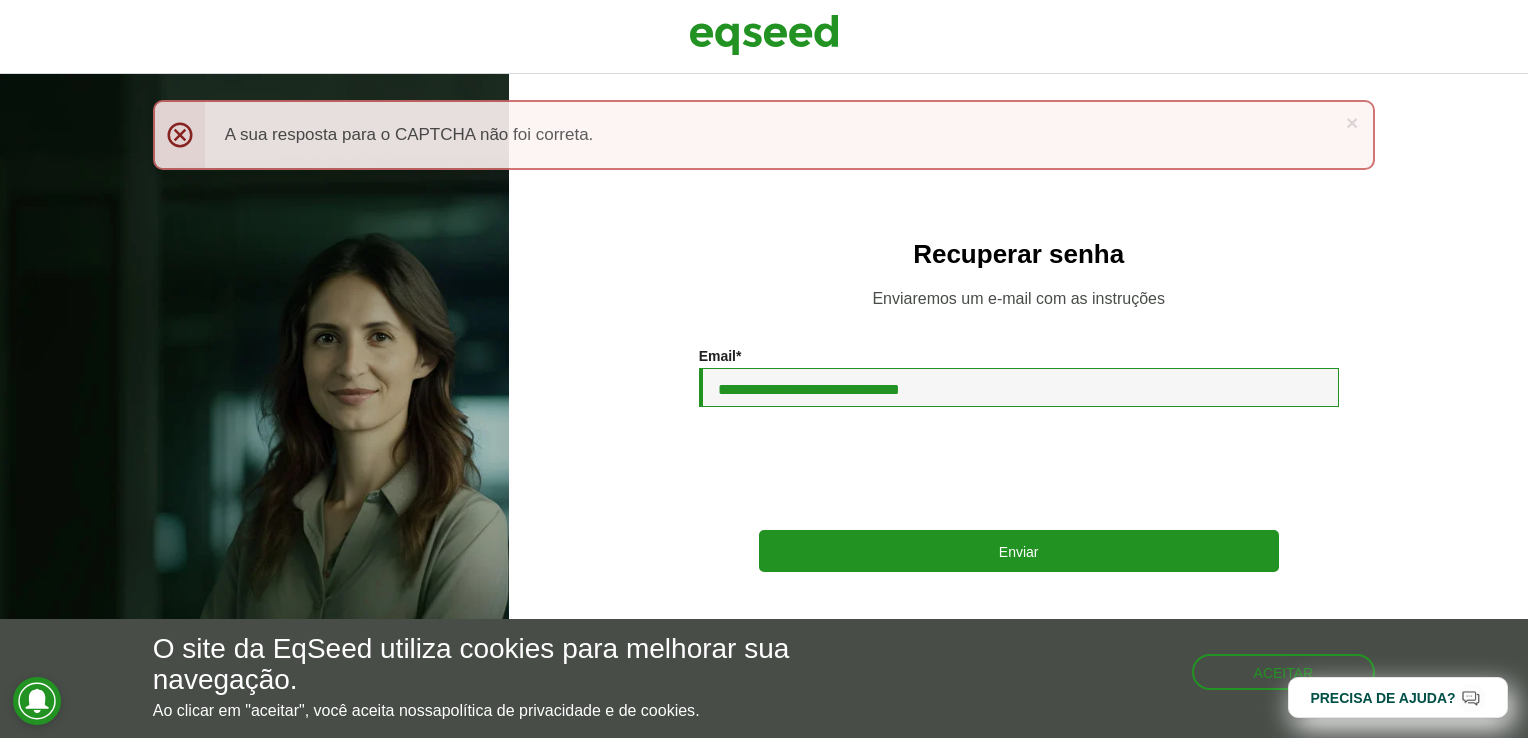 click on "**********" at bounding box center [1019, 387] 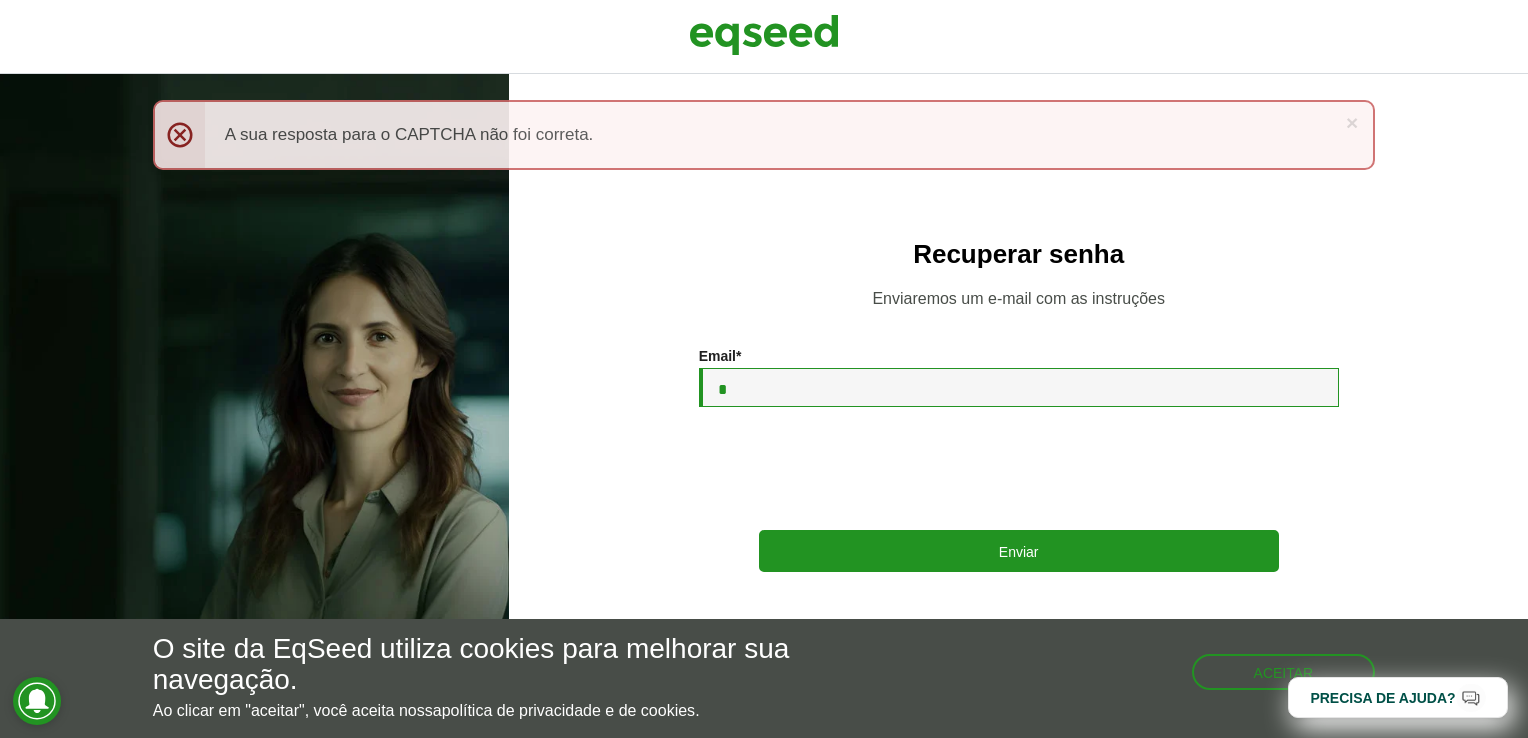 type on "**********" 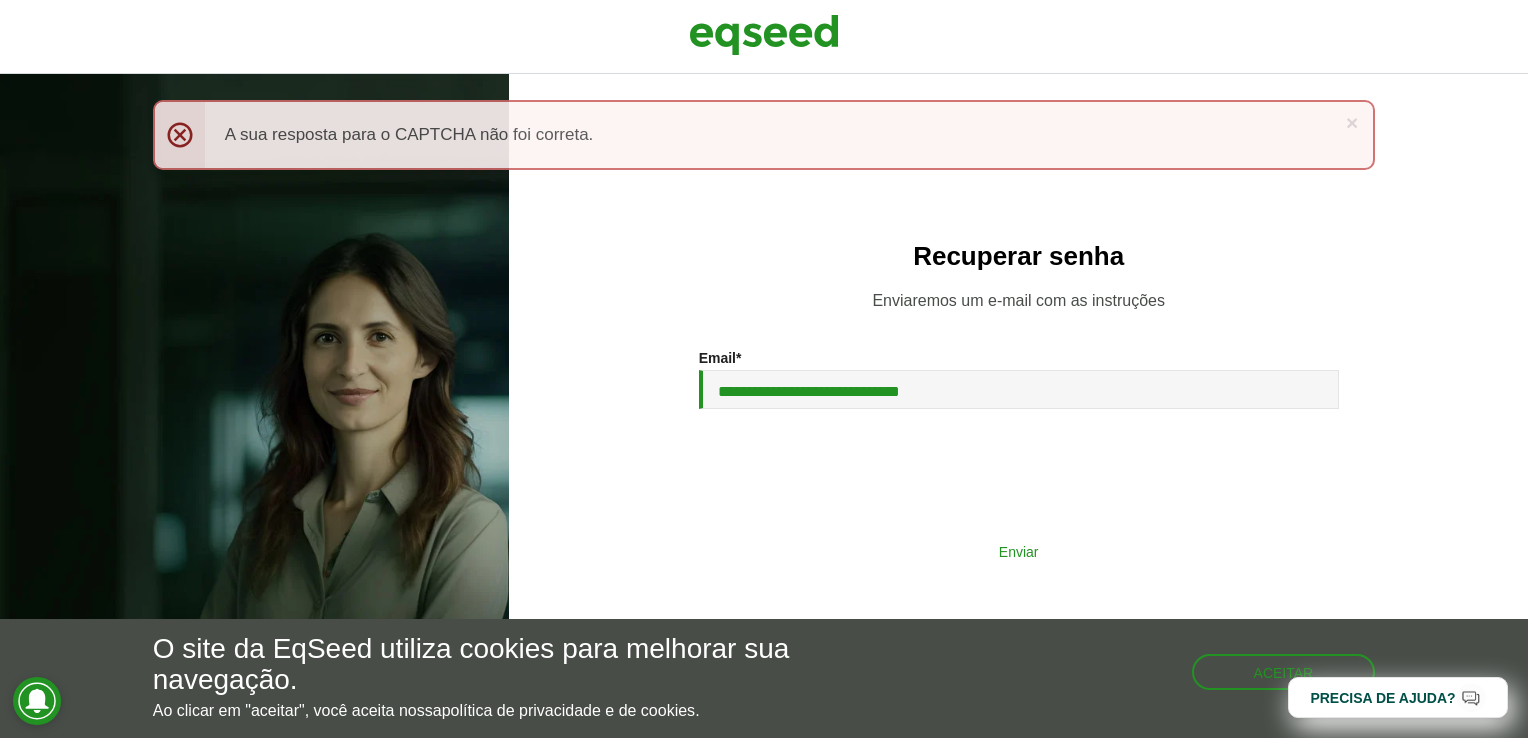 click on "Enviar" at bounding box center [1019, 551] 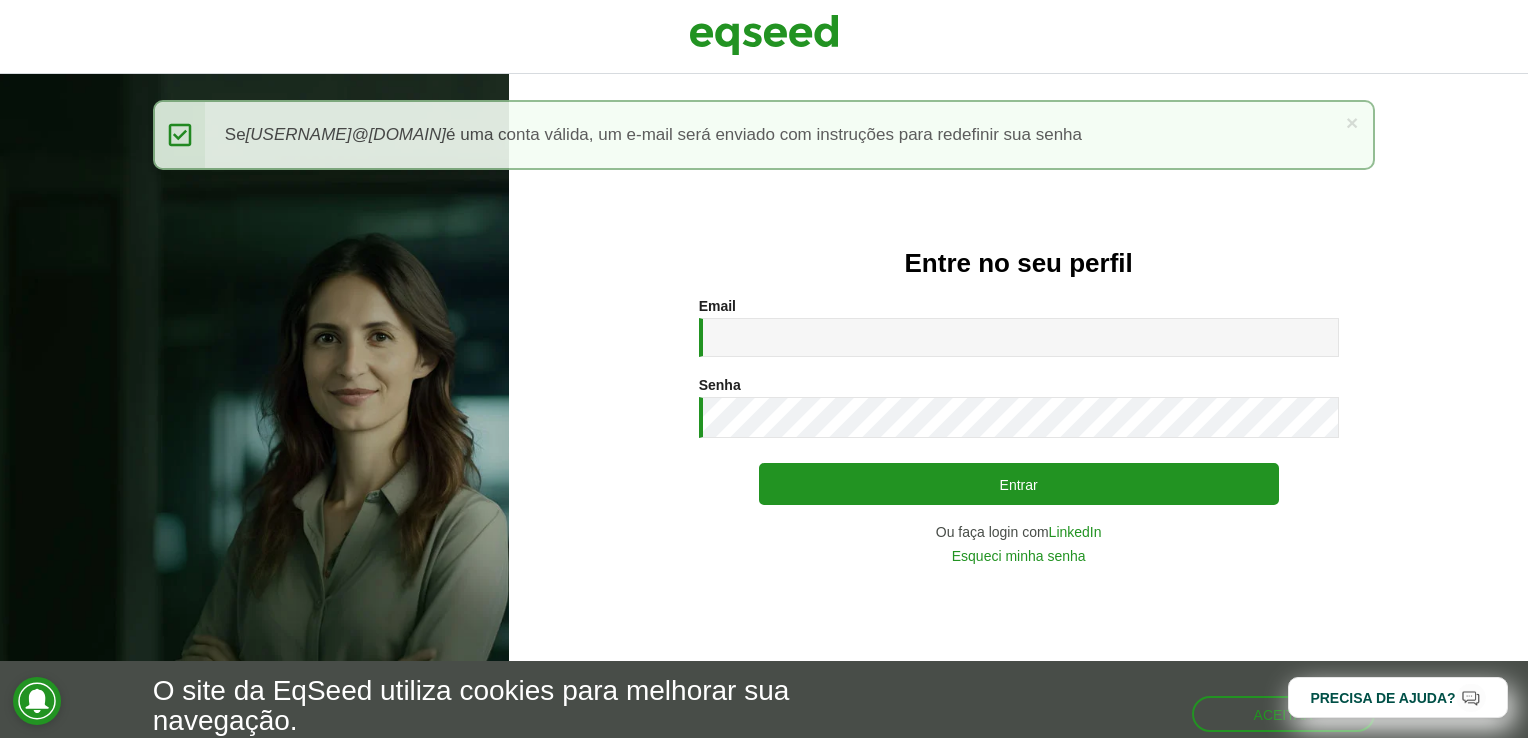 scroll, scrollTop: 0, scrollLeft: 0, axis: both 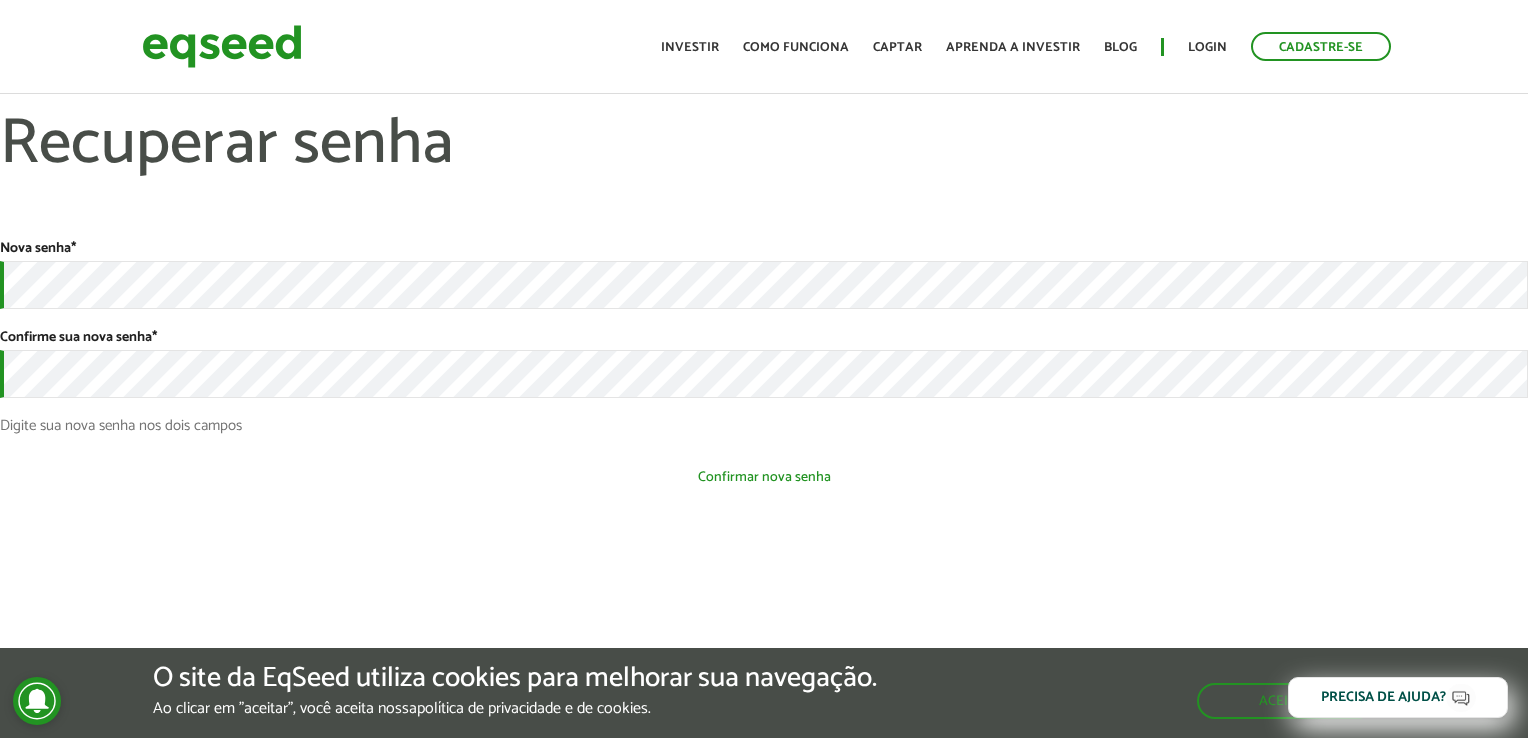 click on "Confirmar nova senha" at bounding box center (764, 477) 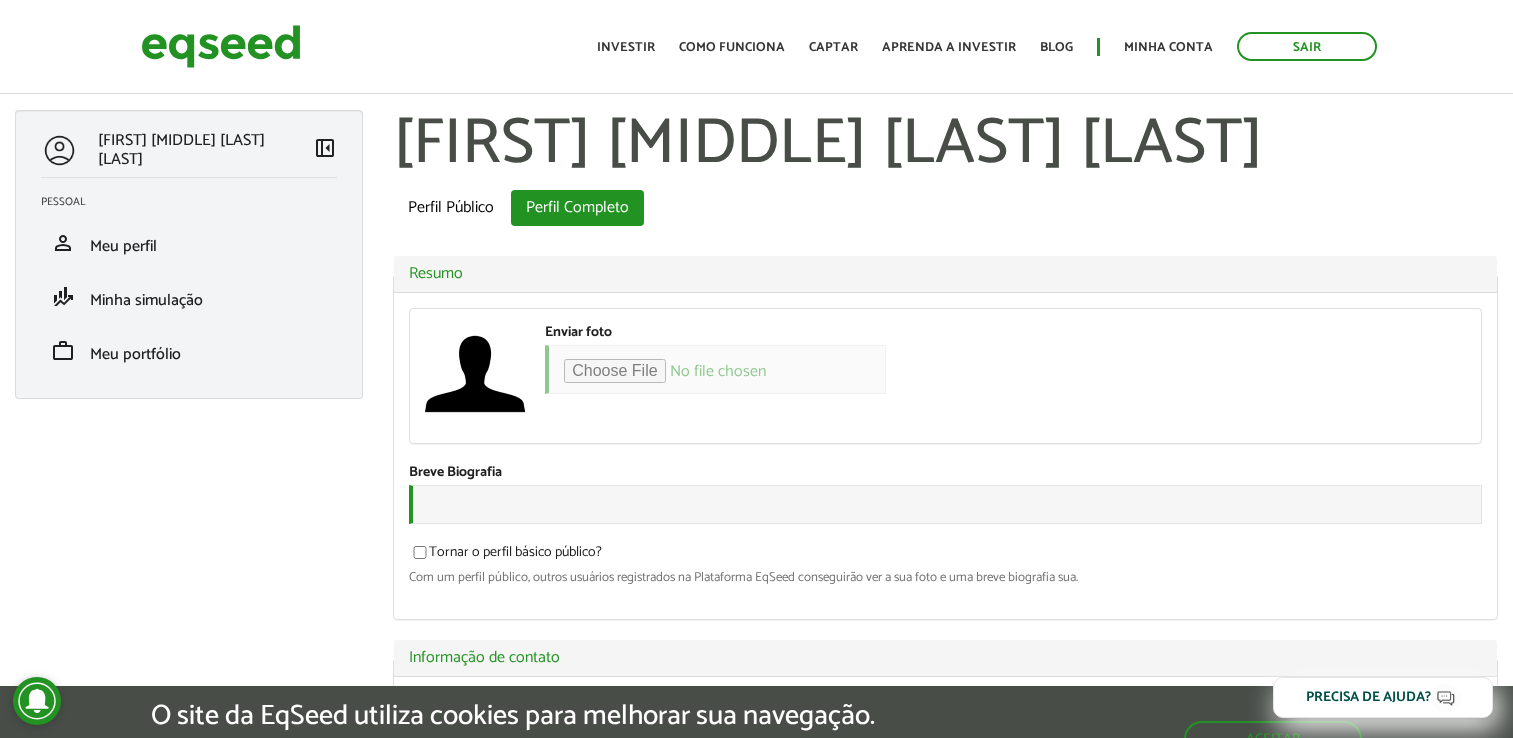 scroll, scrollTop: 0, scrollLeft: 0, axis: both 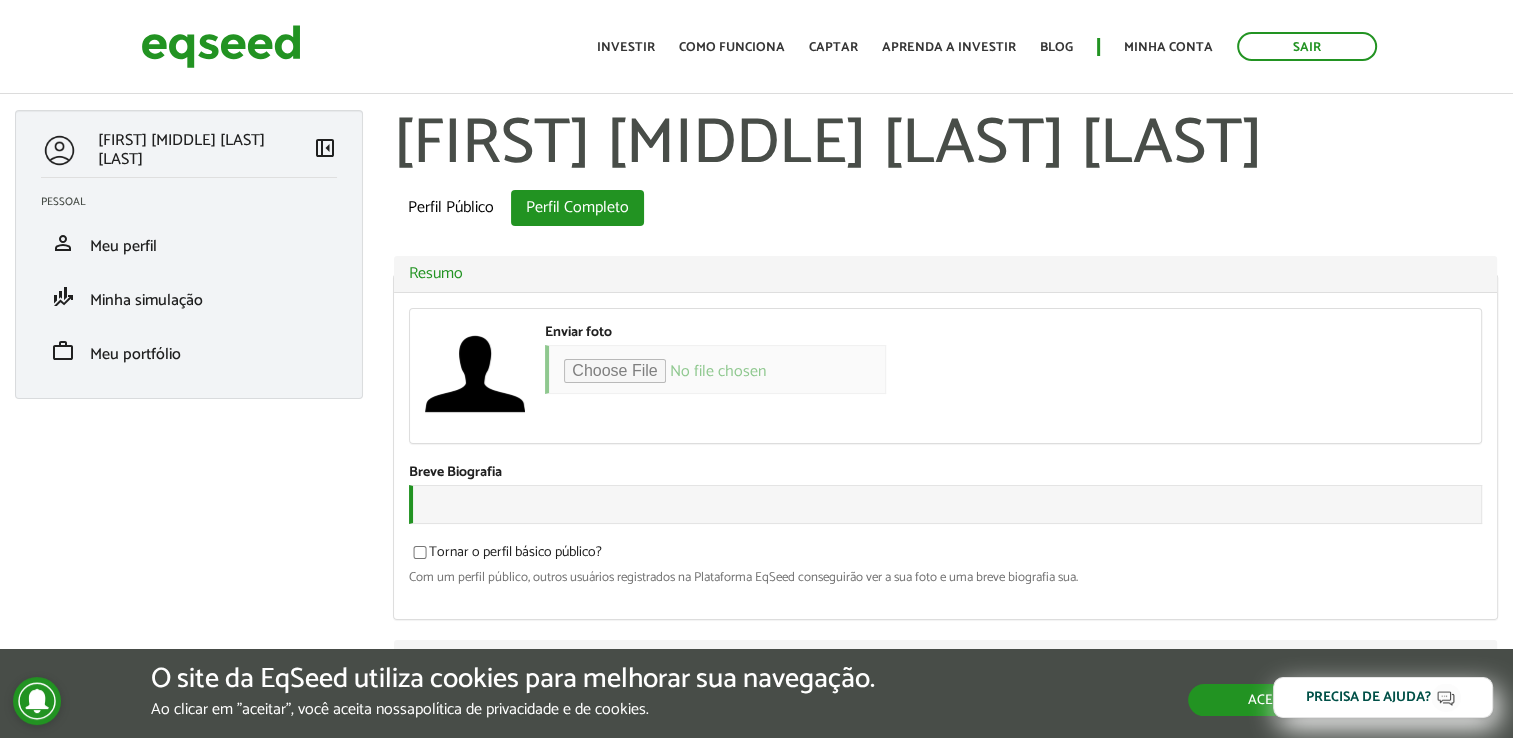click on "Aceitar" at bounding box center [1275, 700] 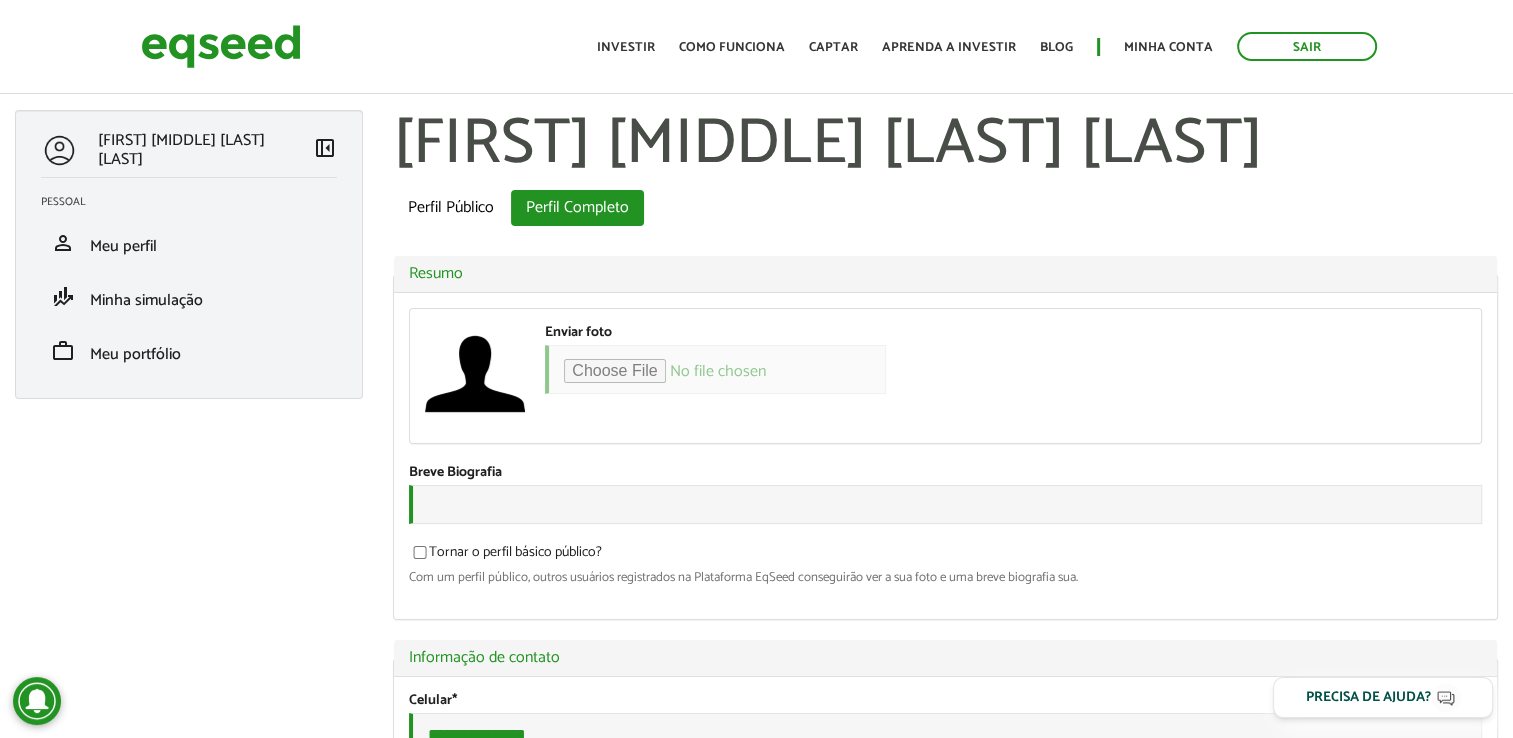 scroll, scrollTop: 645, scrollLeft: 0, axis: vertical 